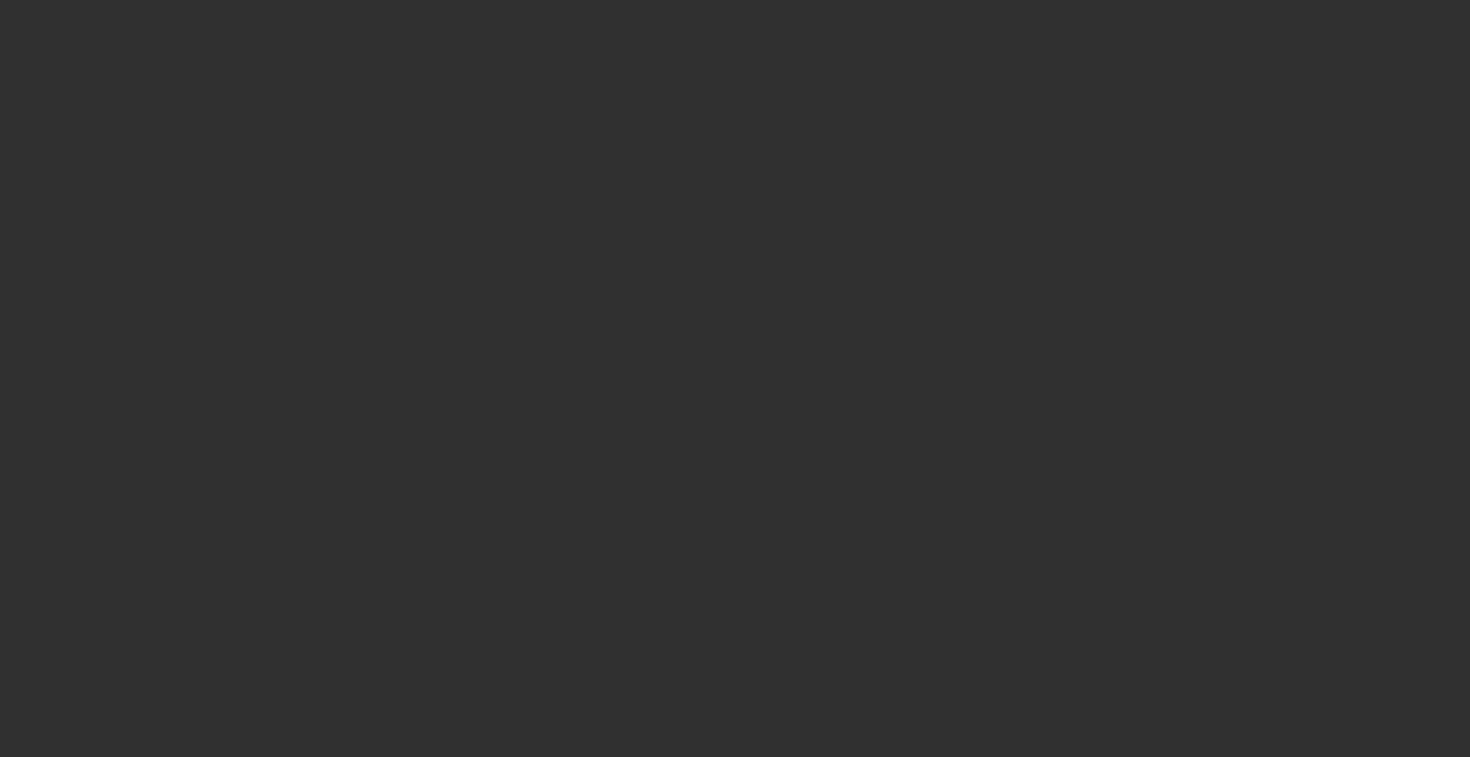 scroll, scrollTop: 0, scrollLeft: 0, axis: both 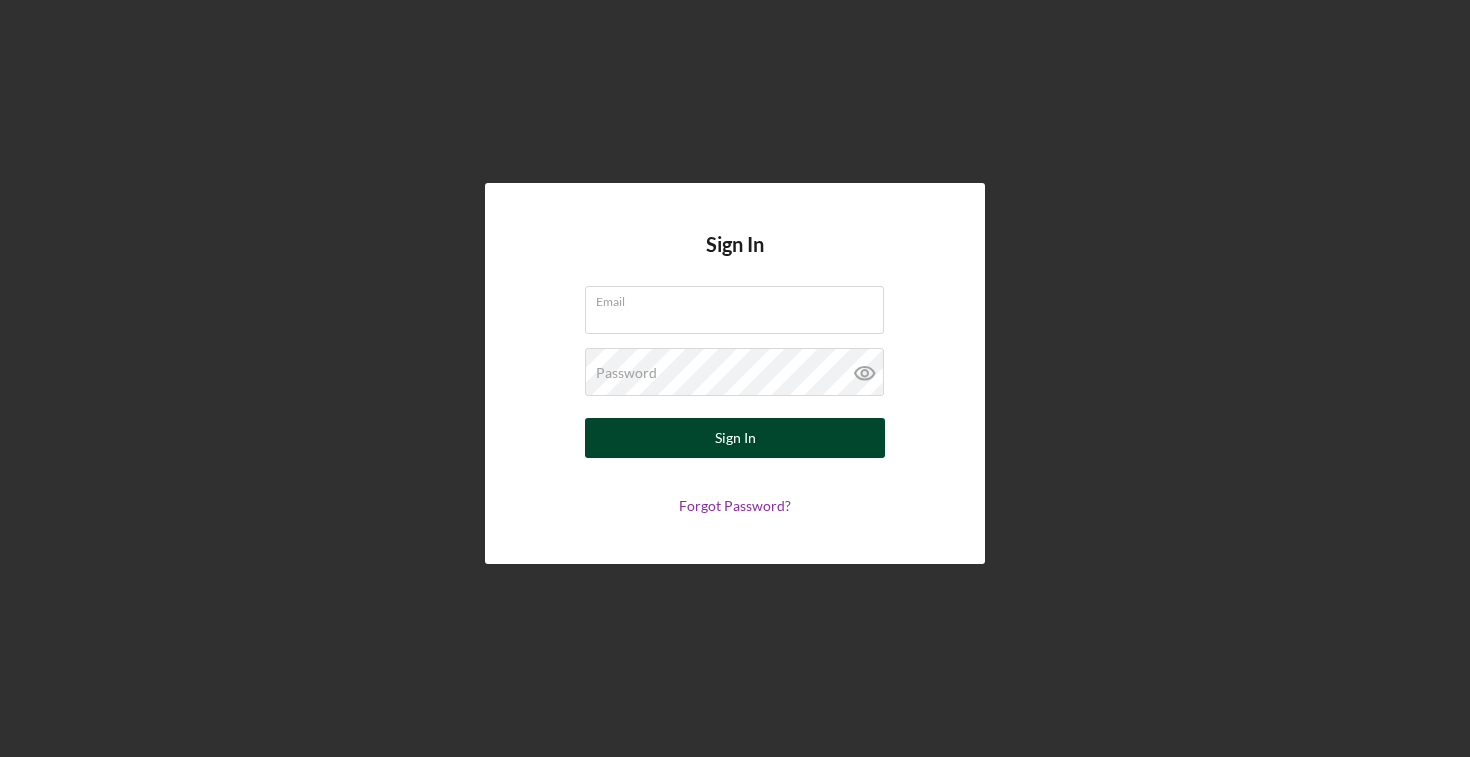 type on "[EMAIL]" 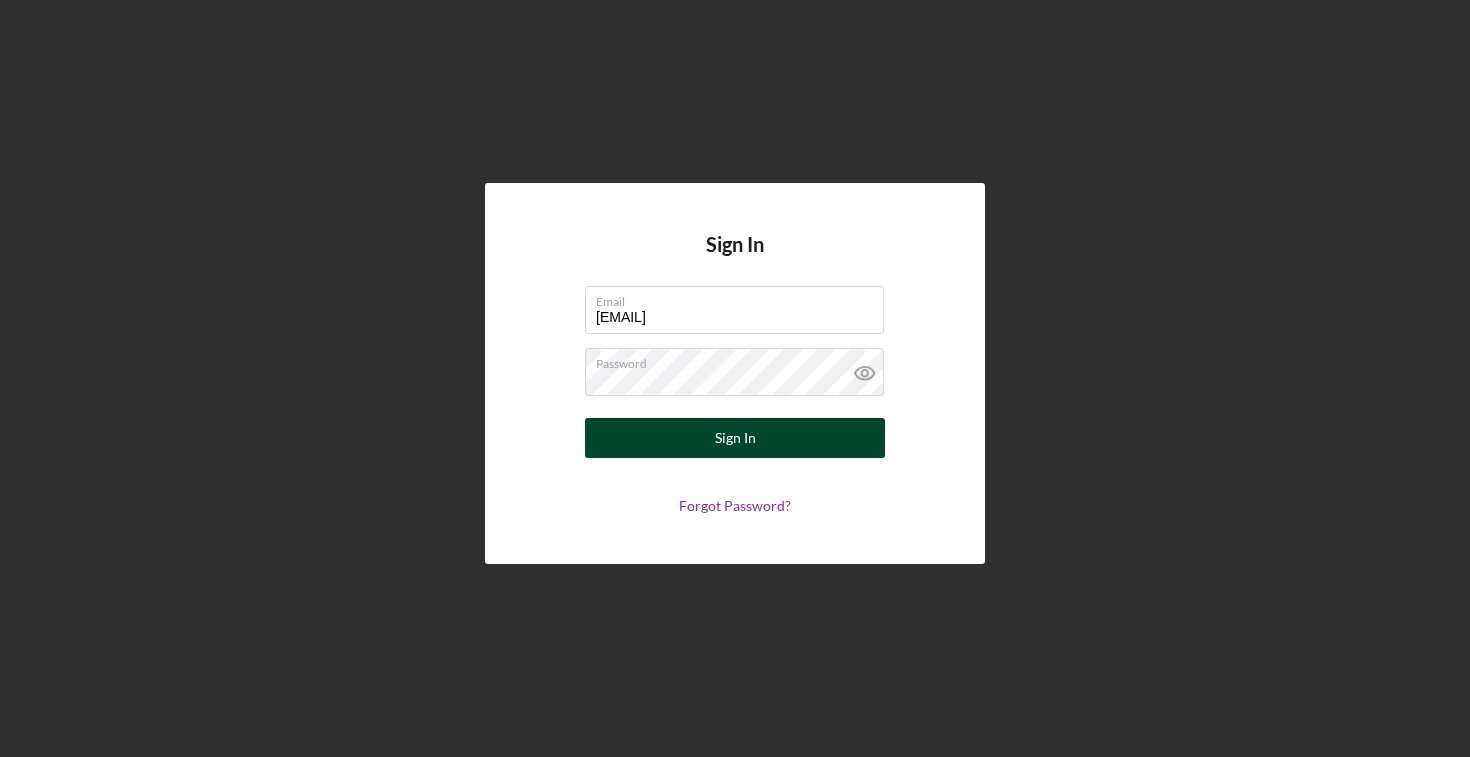 click on "Sign In" at bounding box center (735, 438) 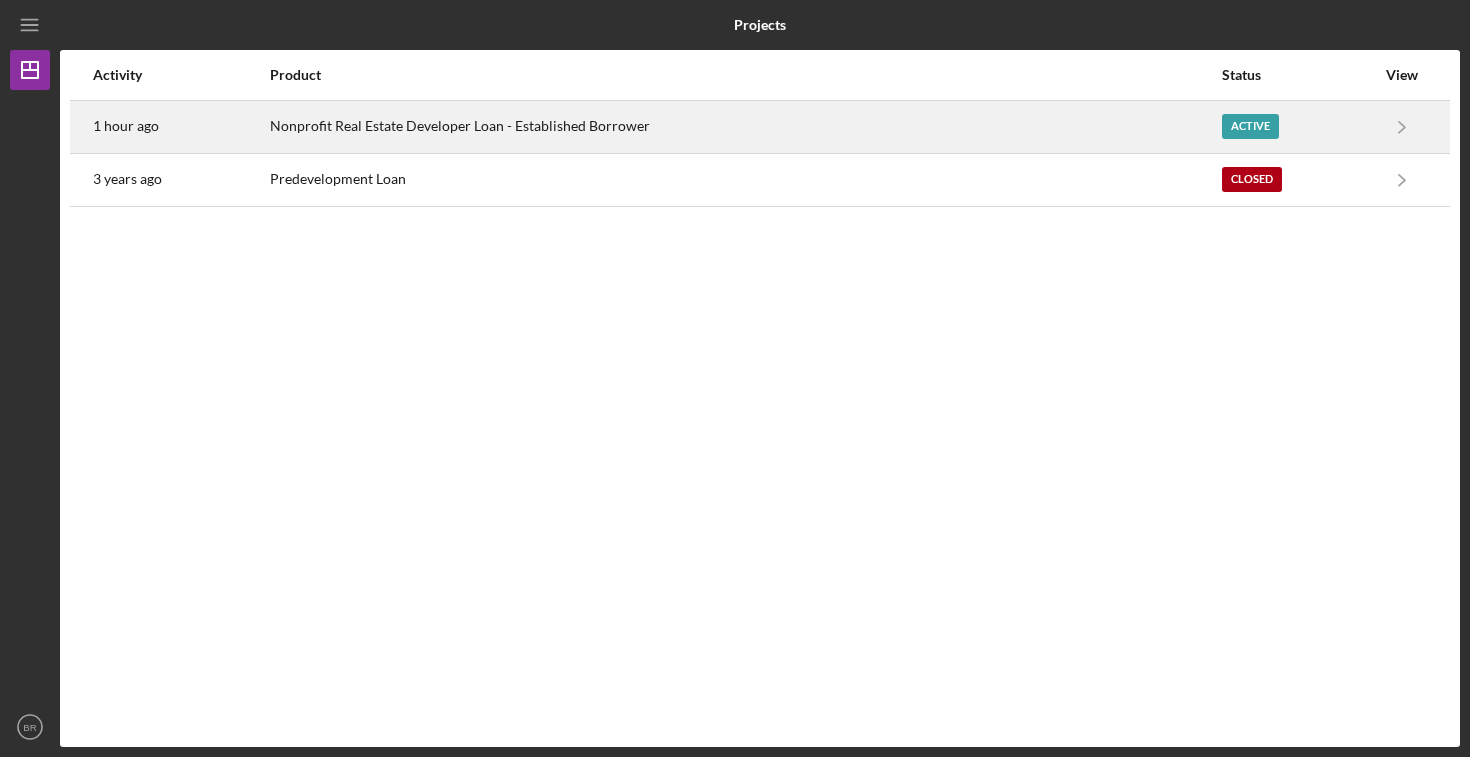 click on "Nonprofit Real Estate Developer Loan - Established Borrower" at bounding box center [745, 127] 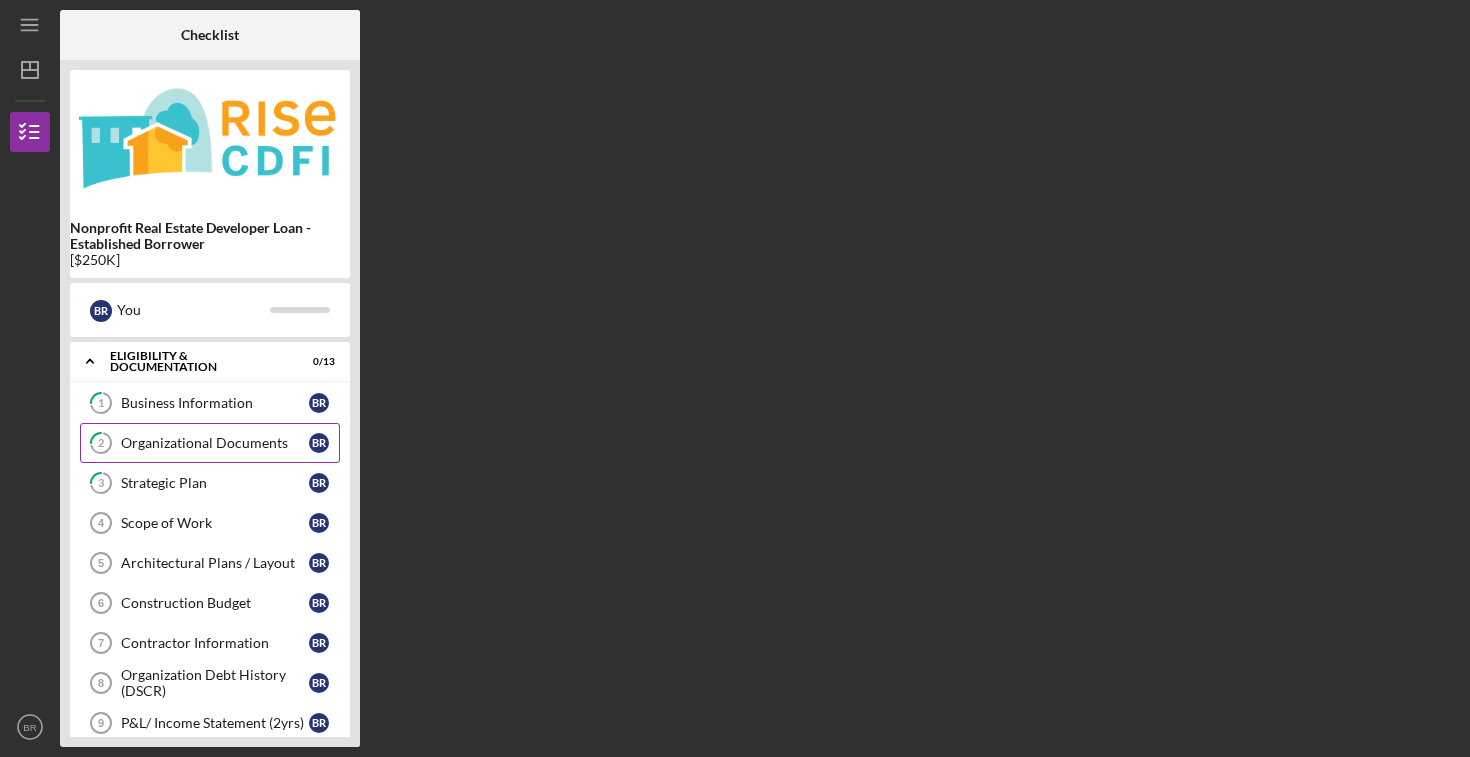 click on "Organizational Documents" at bounding box center (215, 443) 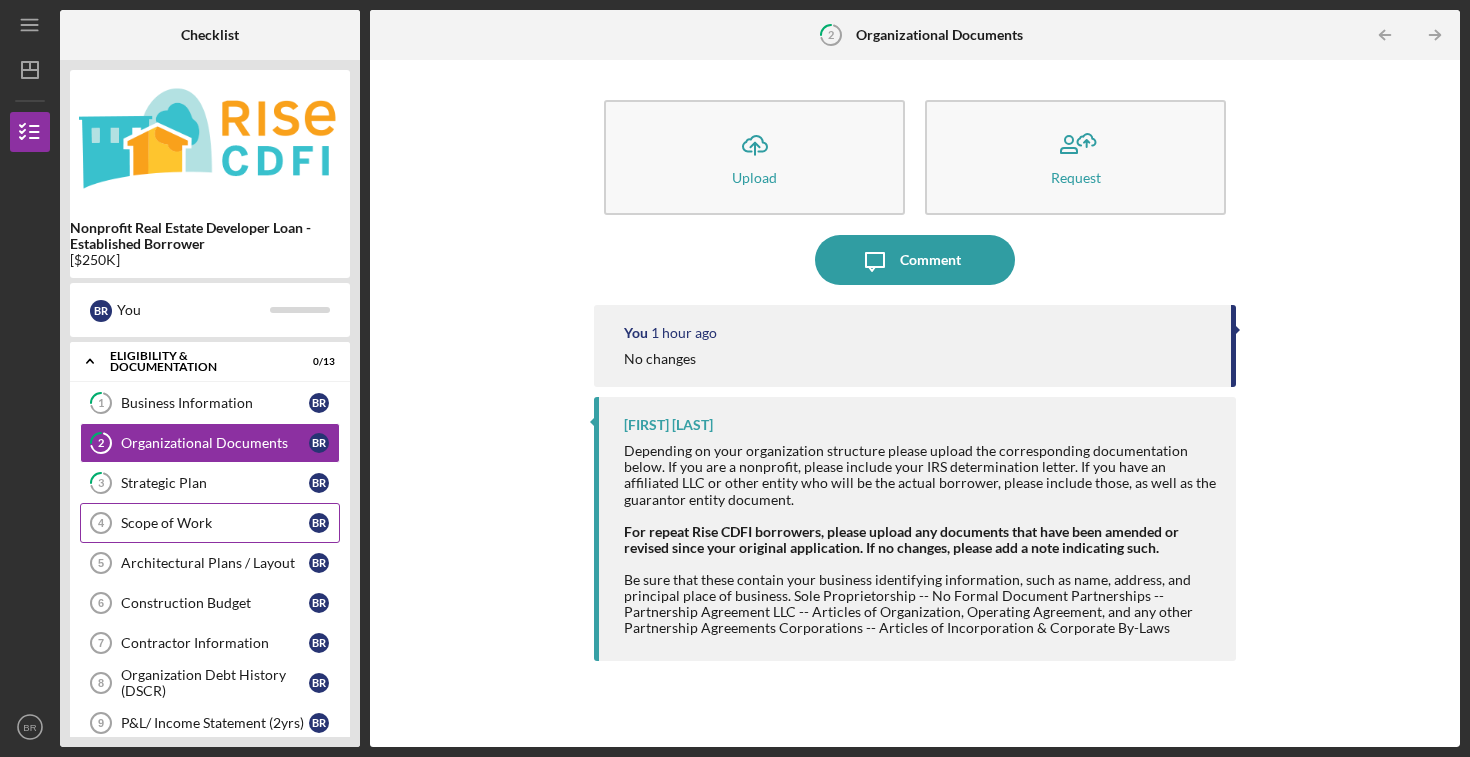 click on "Scope of Work" at bounding box center [215, 523] 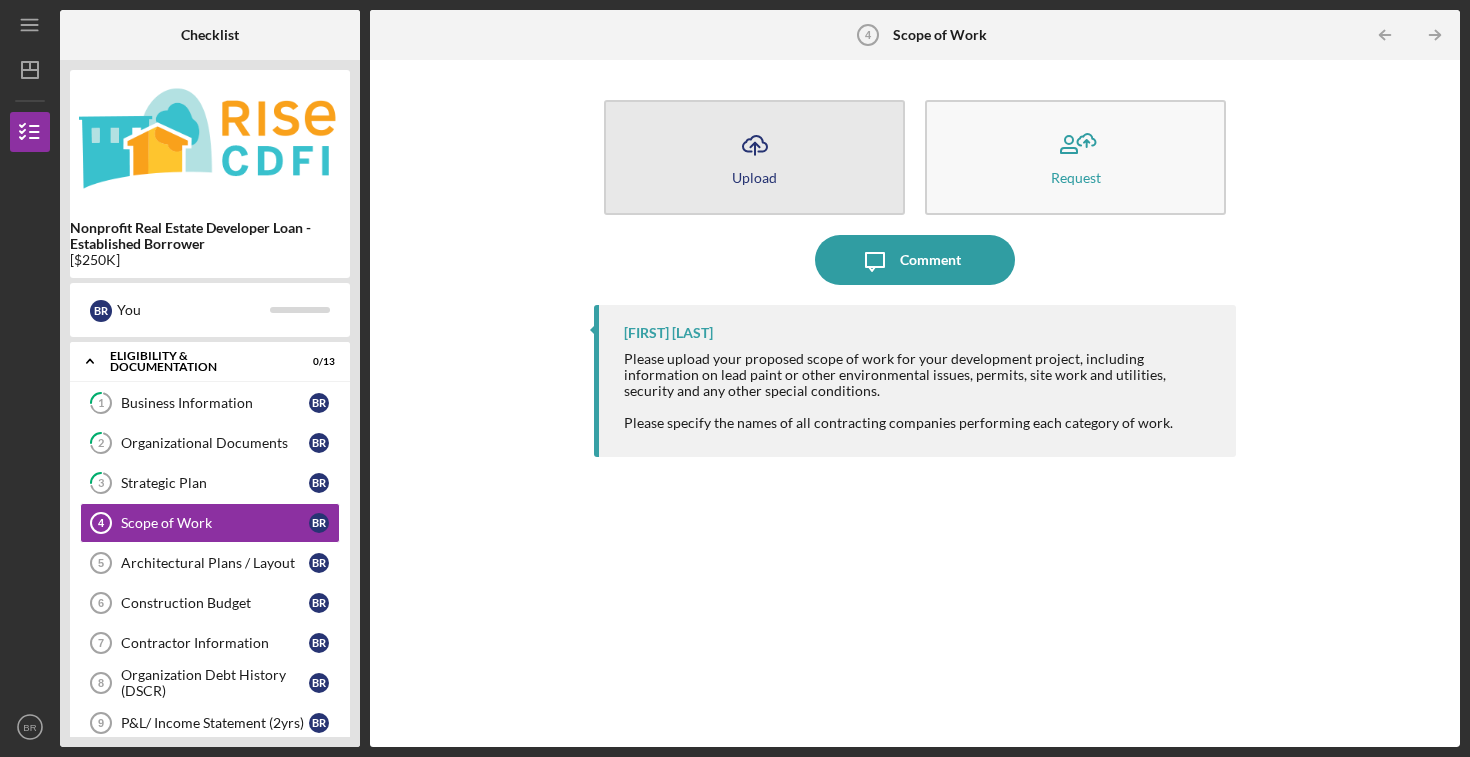 click on "Icon/Upload" 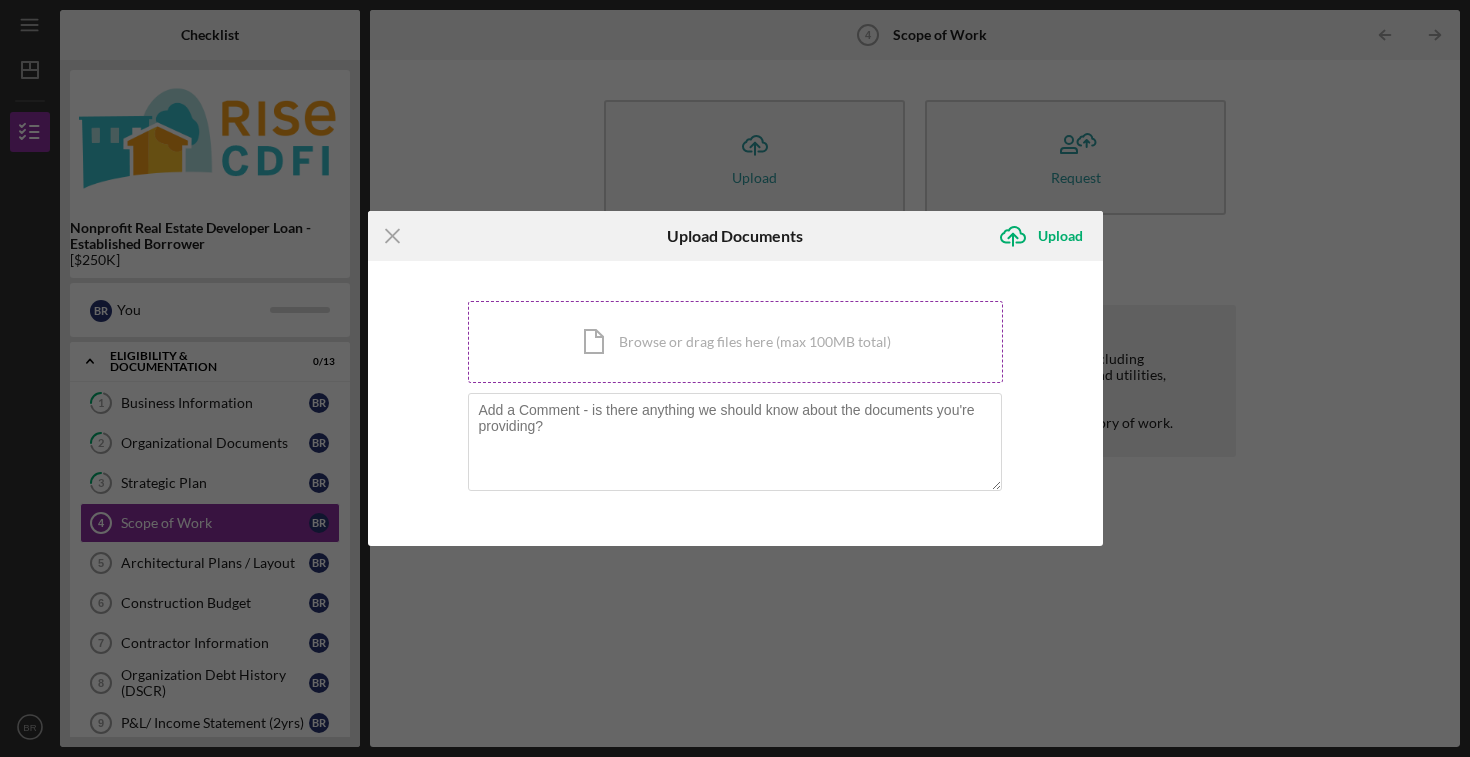 click on "Icon/Document Browse or drag files here (max 100MB total) Tap to choose files or take a photo" at bounding box center (735, 342) 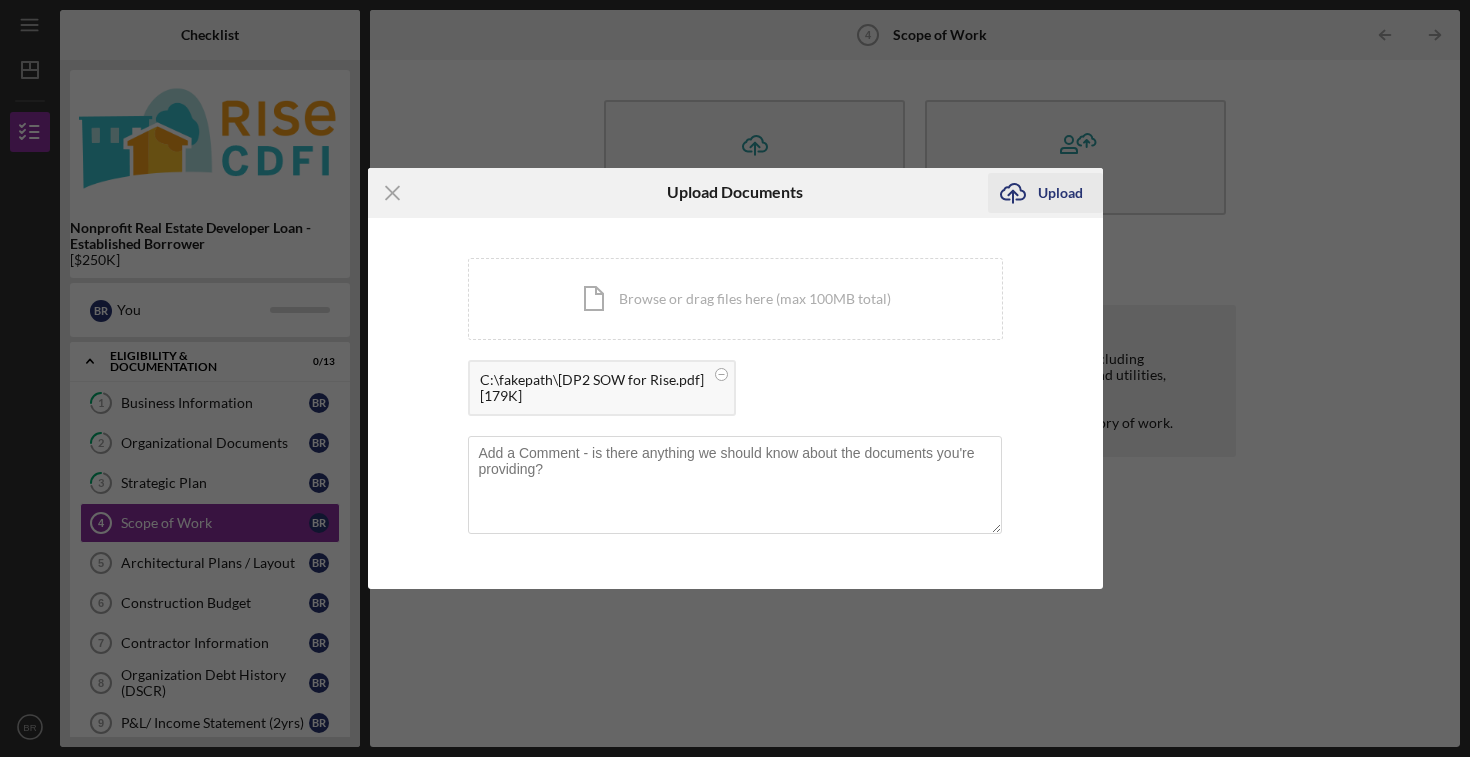 click on "Upload" at bounding box center (1060, 193) 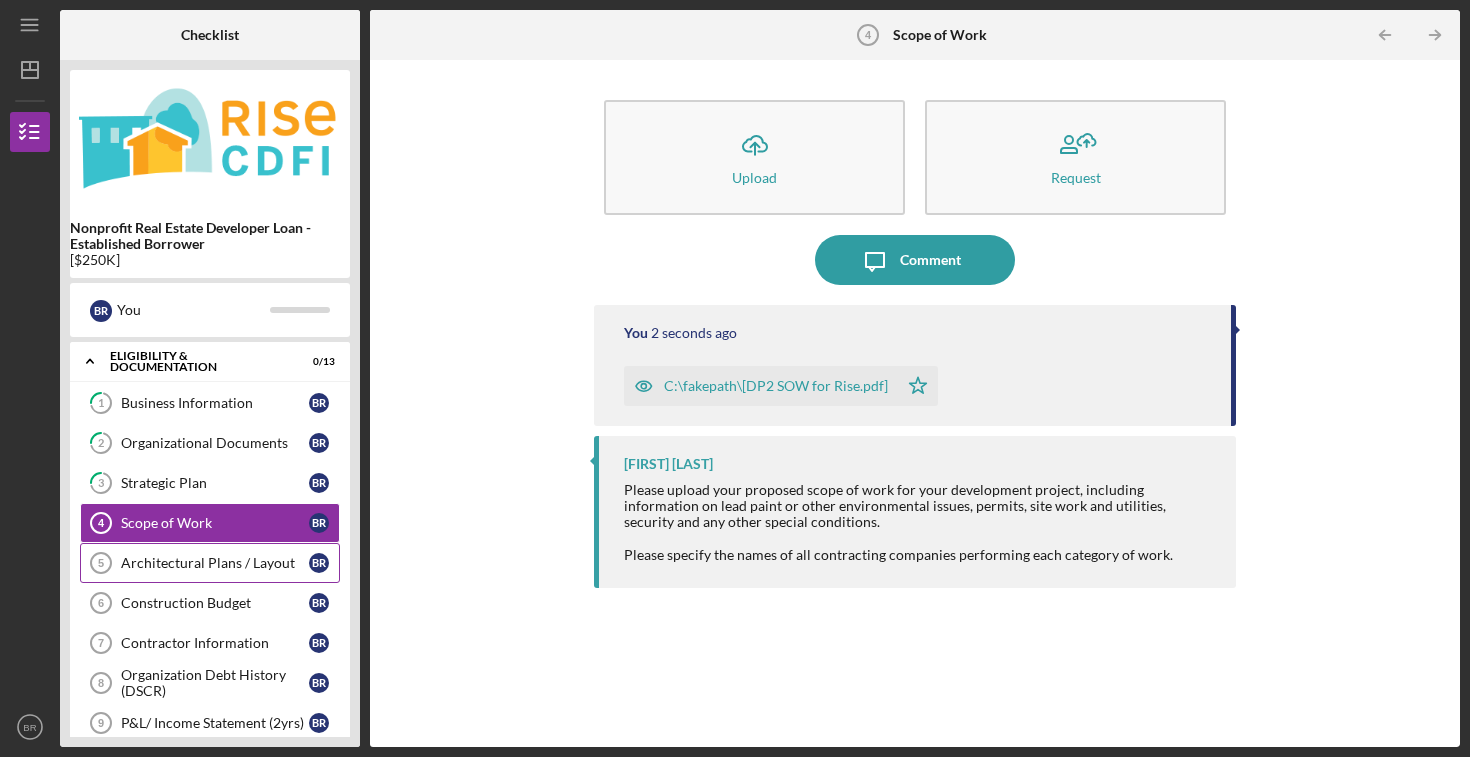 click on "Architectural Plans / Layout" at bounding box center [215, 563] 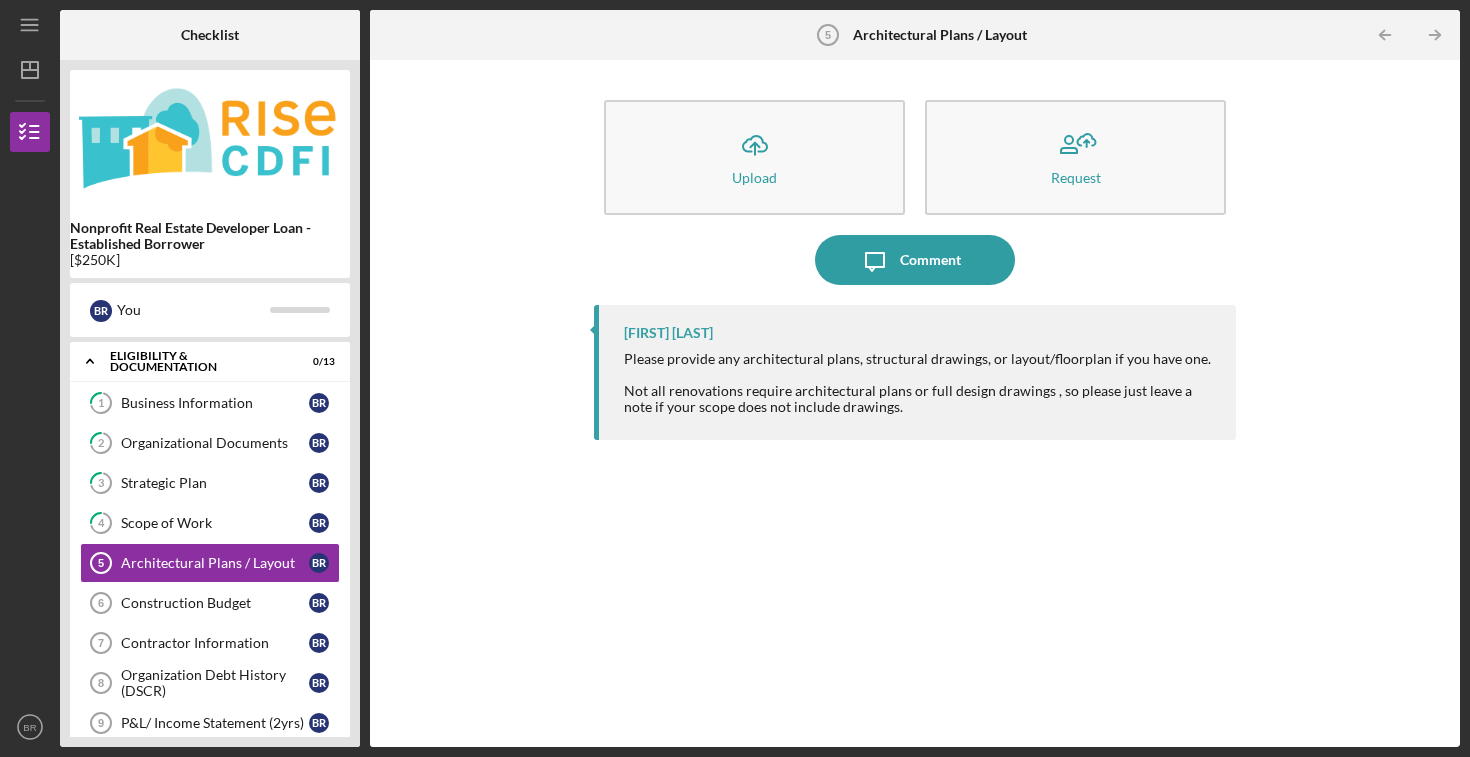 click on "[FIRST] [LAST] Please provide any architectural plans, structural drawings, or layout/floorplan if you have one. Not all renovations require architectural plans or full design drawings , so please just leave a note if your scope does not include drawings." at bounding box center (915, 511) 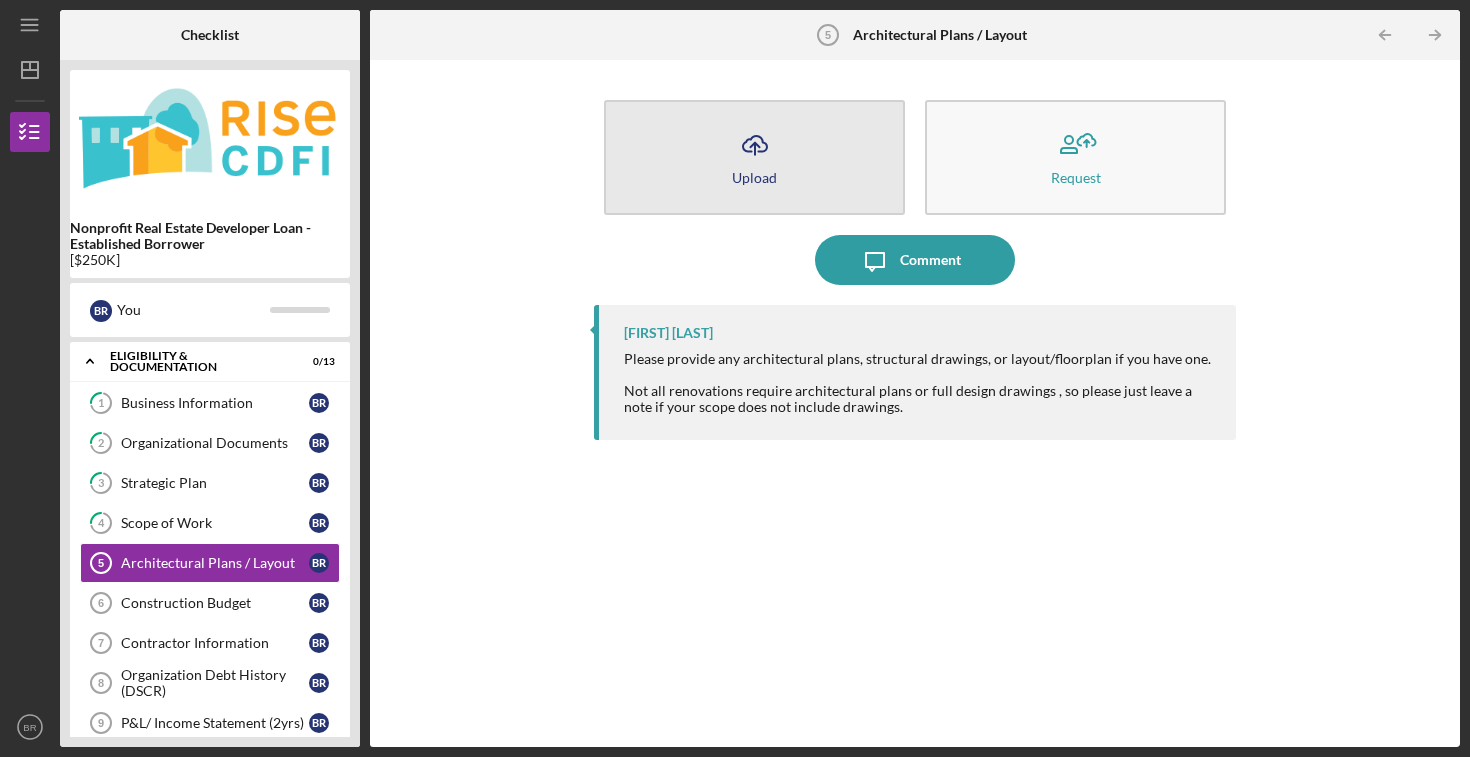 click on "Icon/Upload Upload" at bounding box center [754, 157] 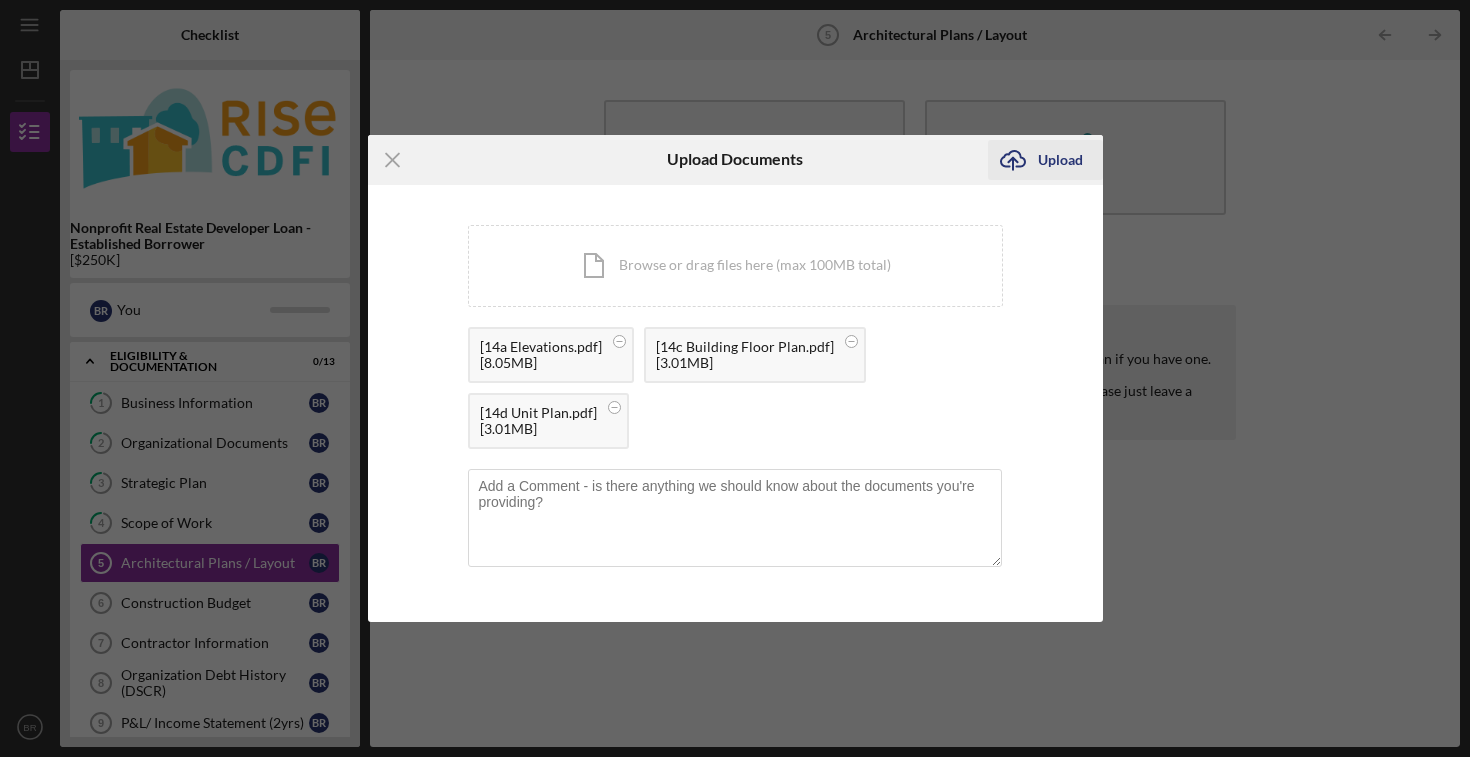 click on "Upload" at bounding box center (1060, 160) 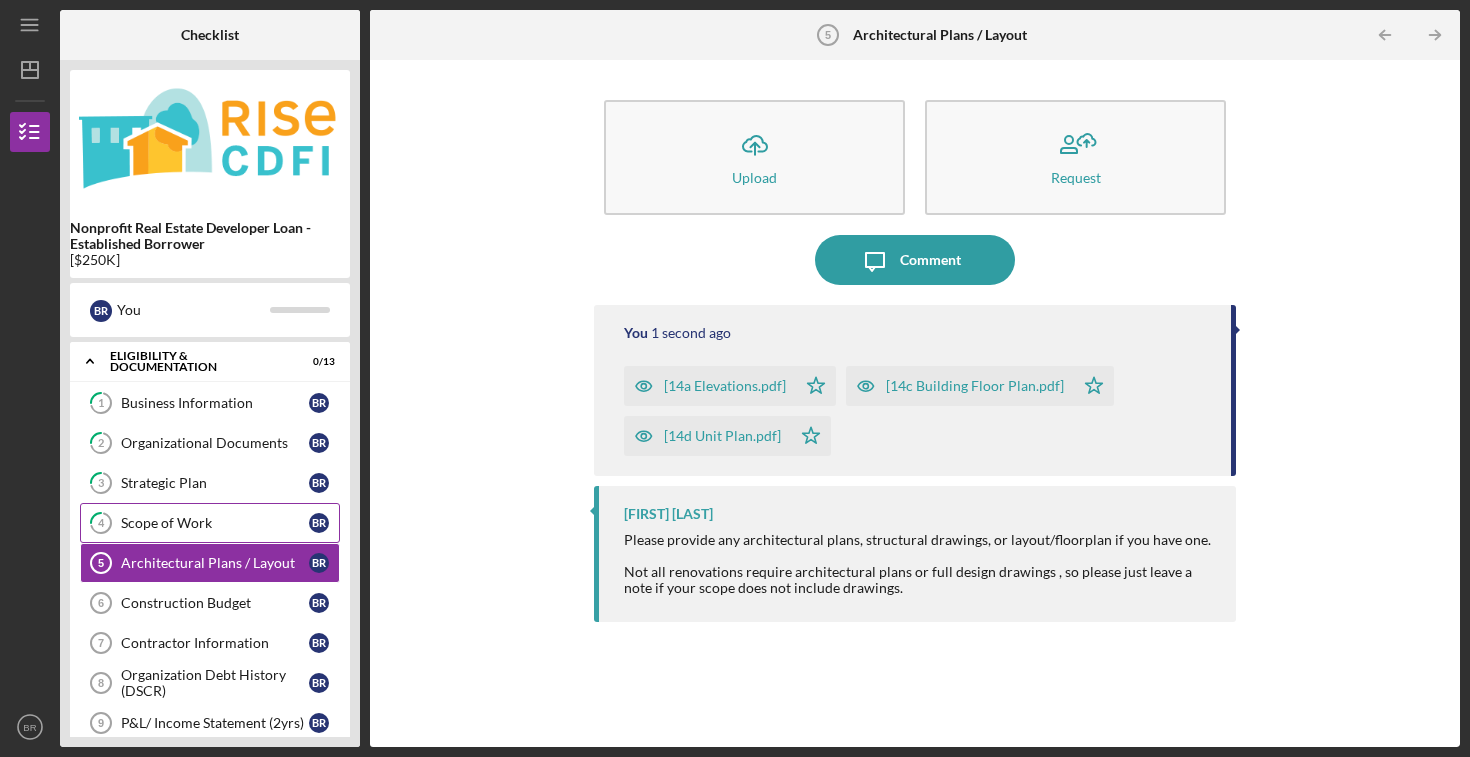click on "Scope of Work" at bounding box center [215, 523] 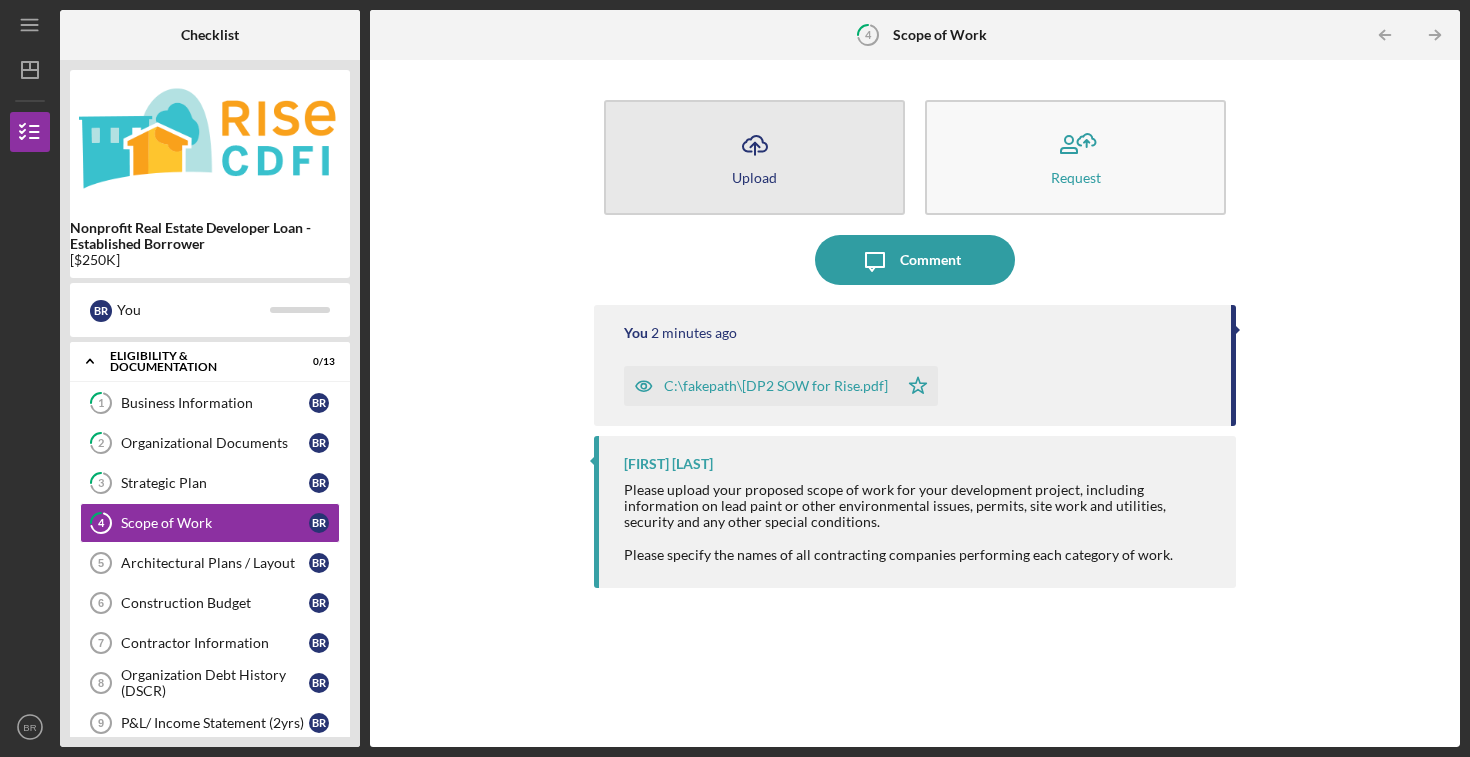 click on "Icon/Upload" 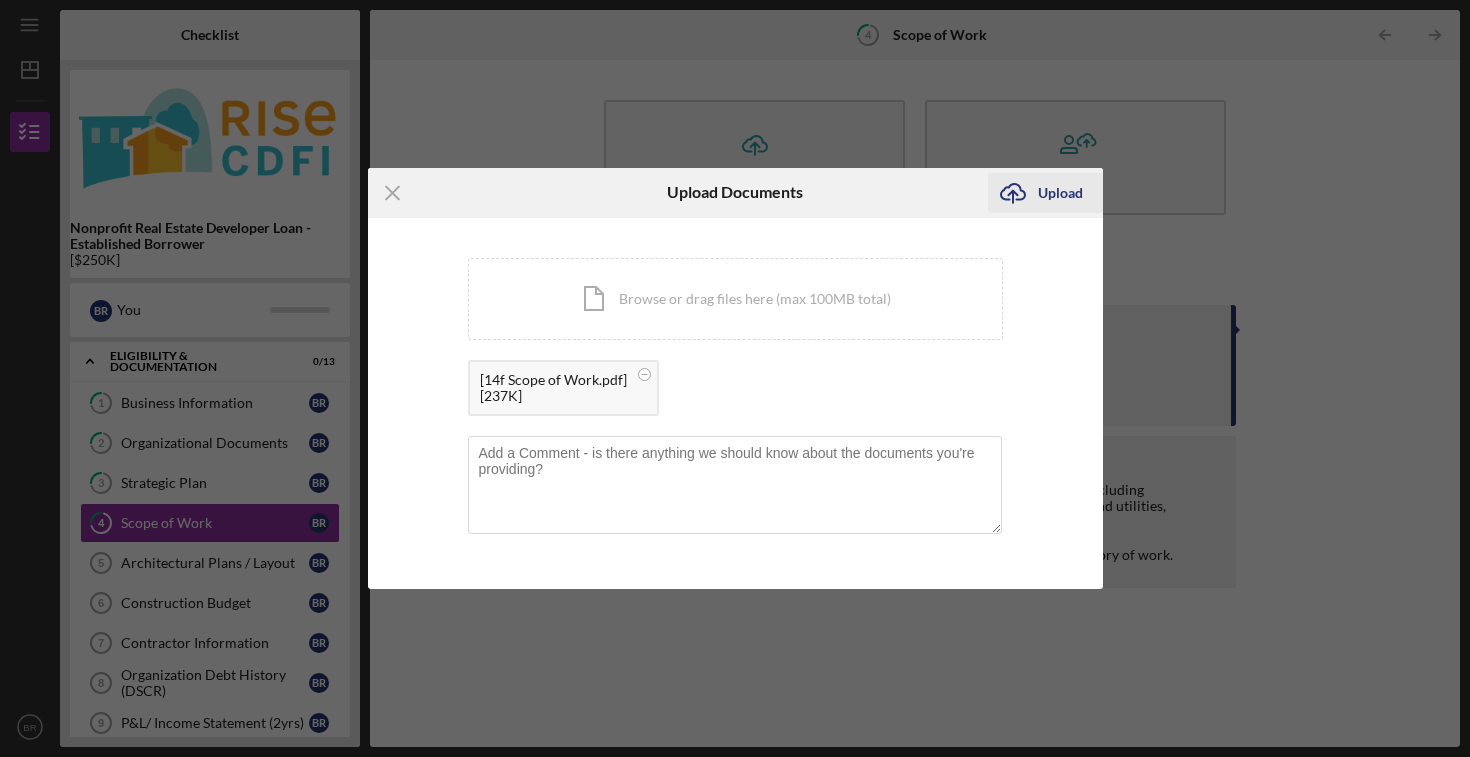 click on "Upload" at bounding box center [1060, 193] 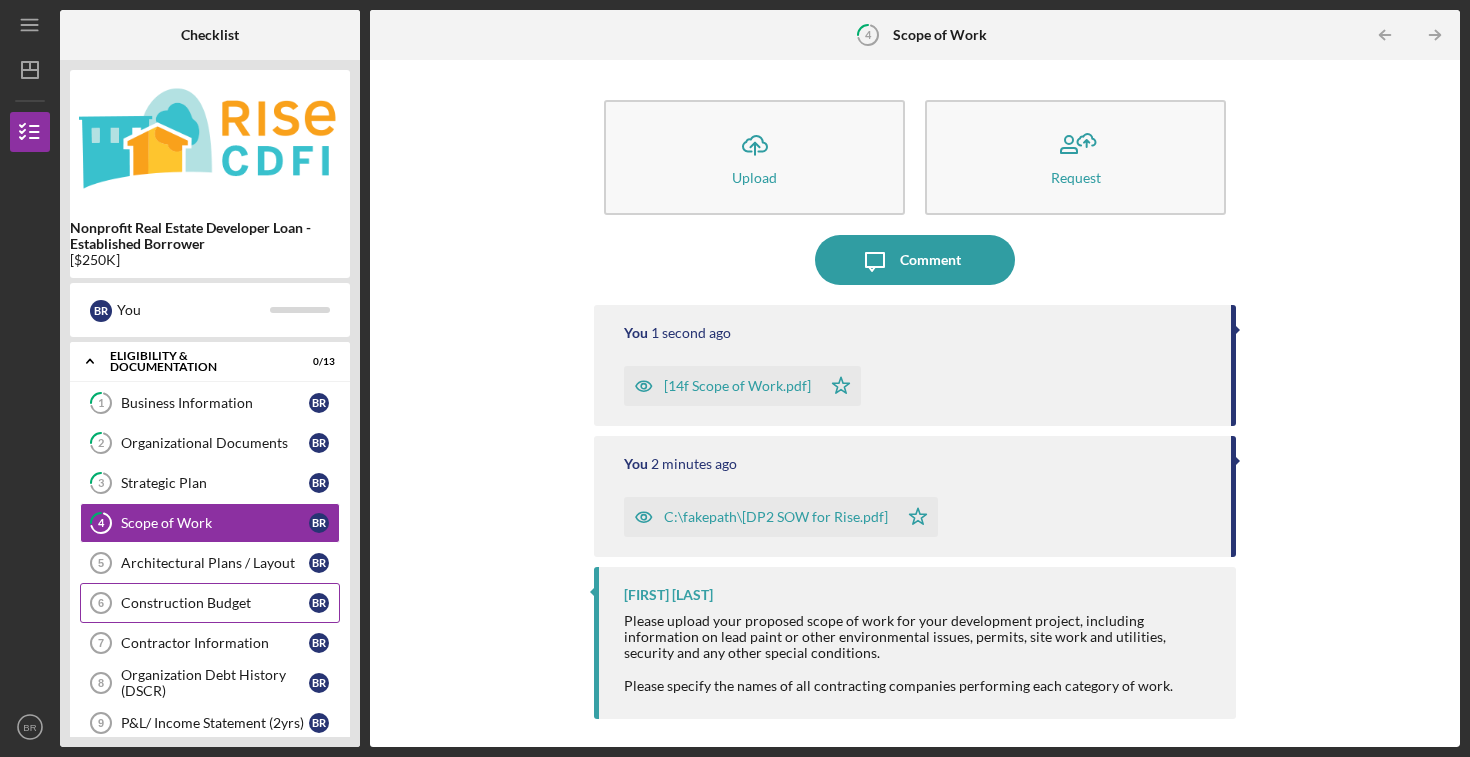click on "Construction Budget" at bounding box center (215, 603) 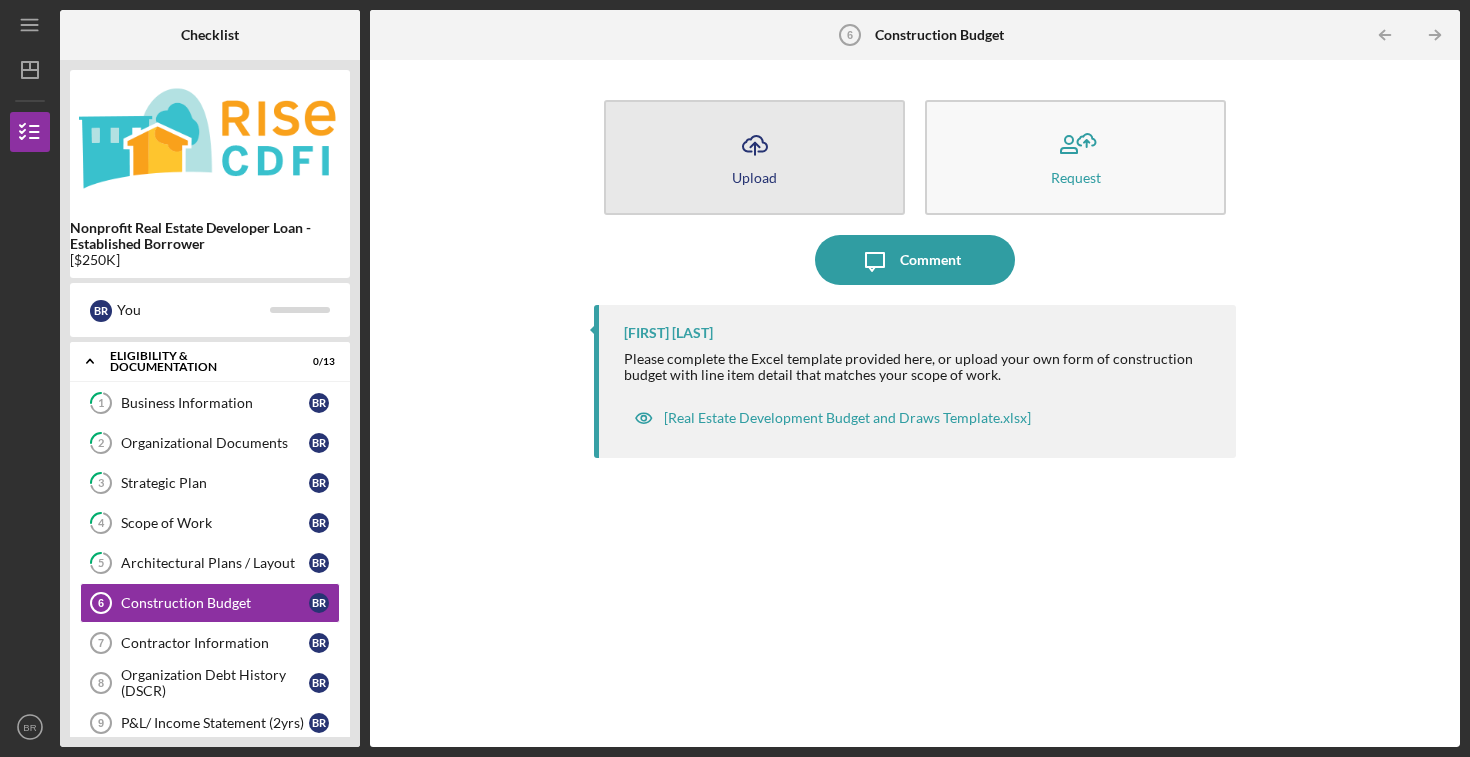 click on "Icon/Upload Upload" at bounding box center [754, 157] 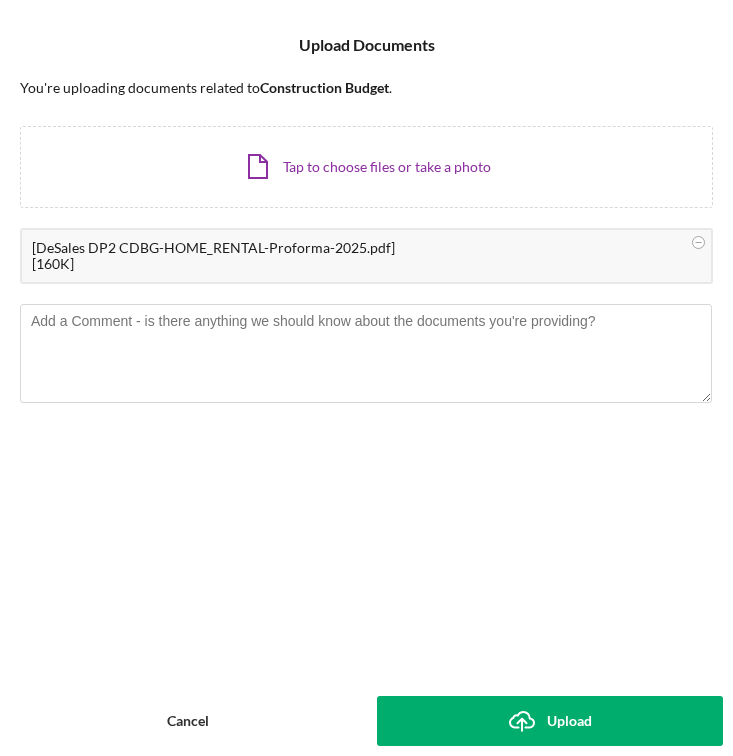 click on "Upload" at bounding box center [569, 721] 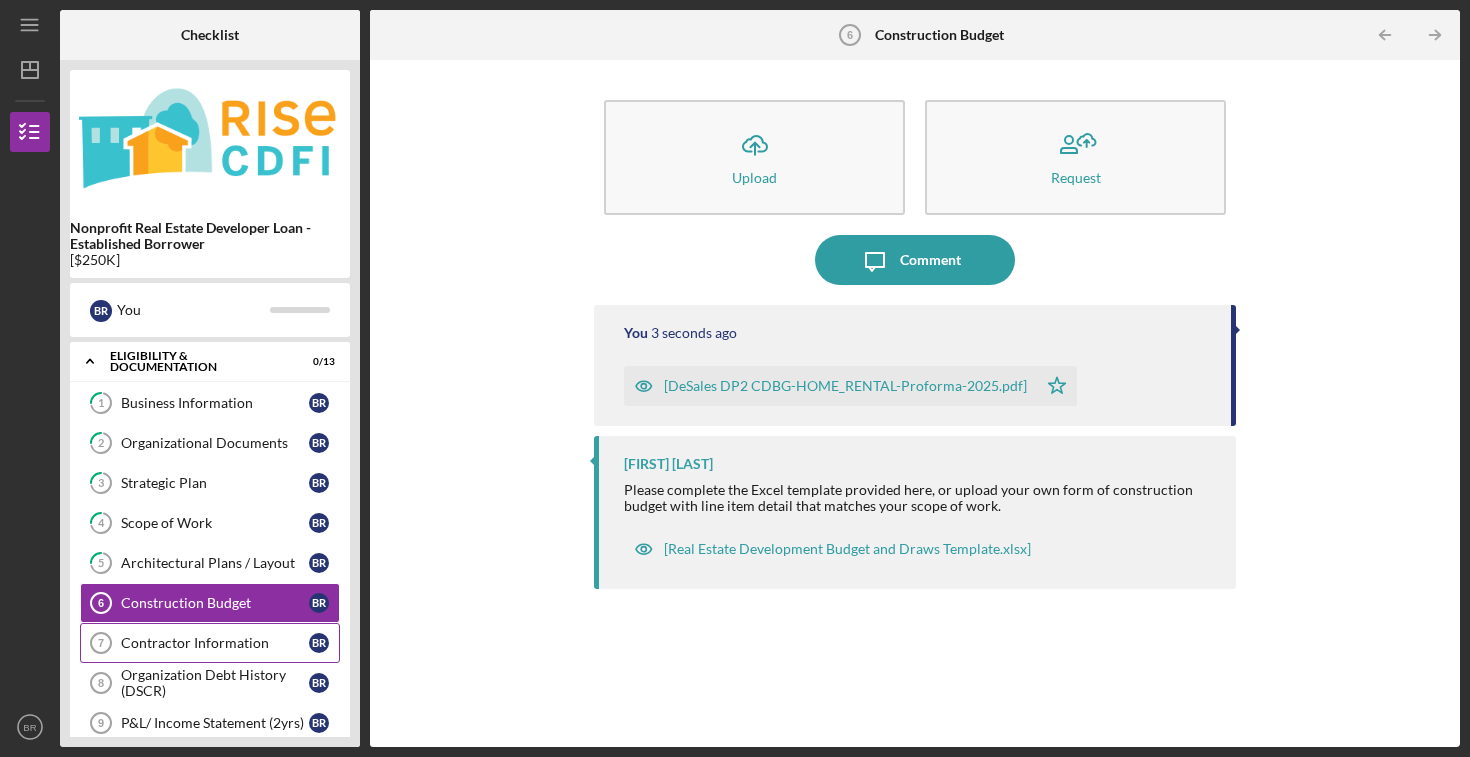 click on "Contractor Information" at bounding box center [215, 643] 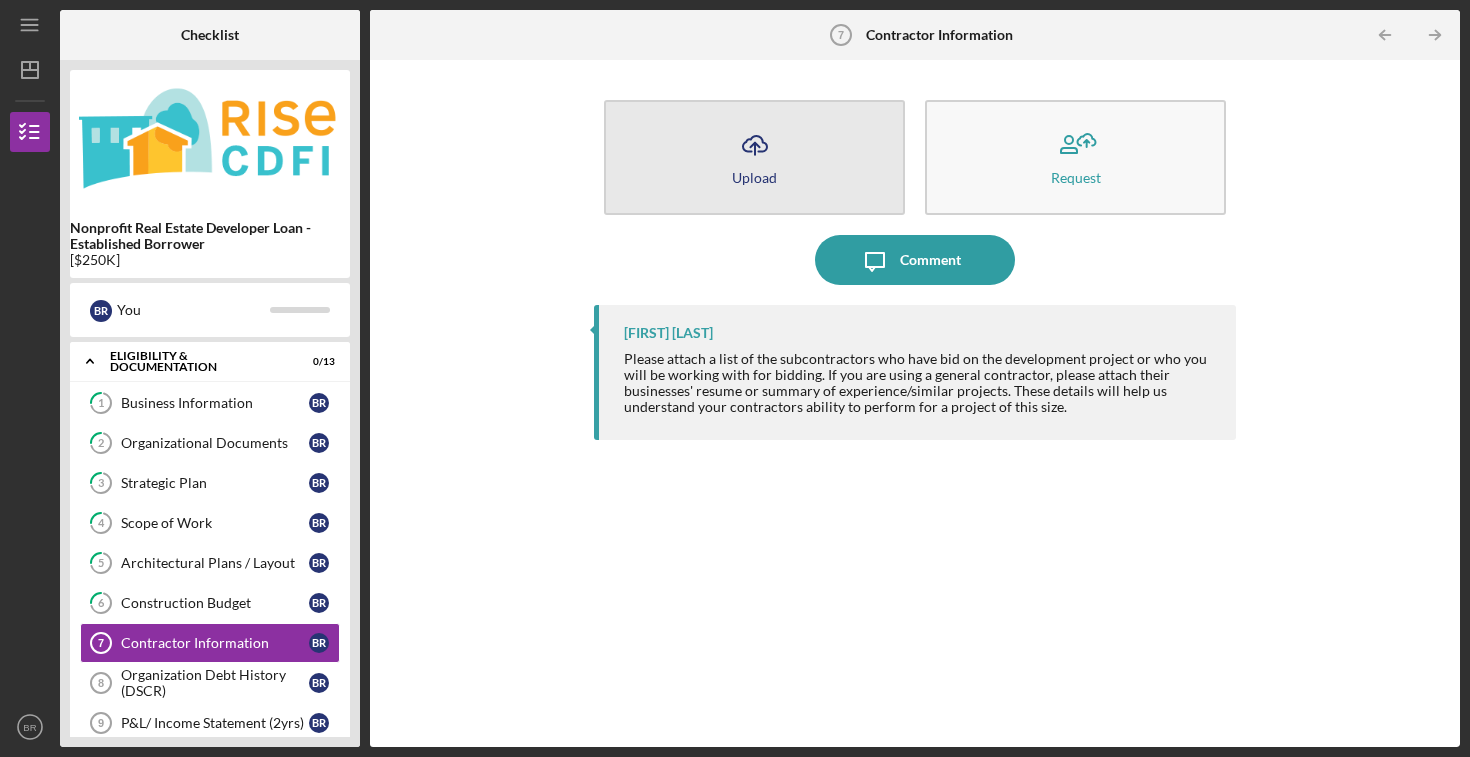 click on "Icon/Upload Upload" at bounding box center (754, 157) 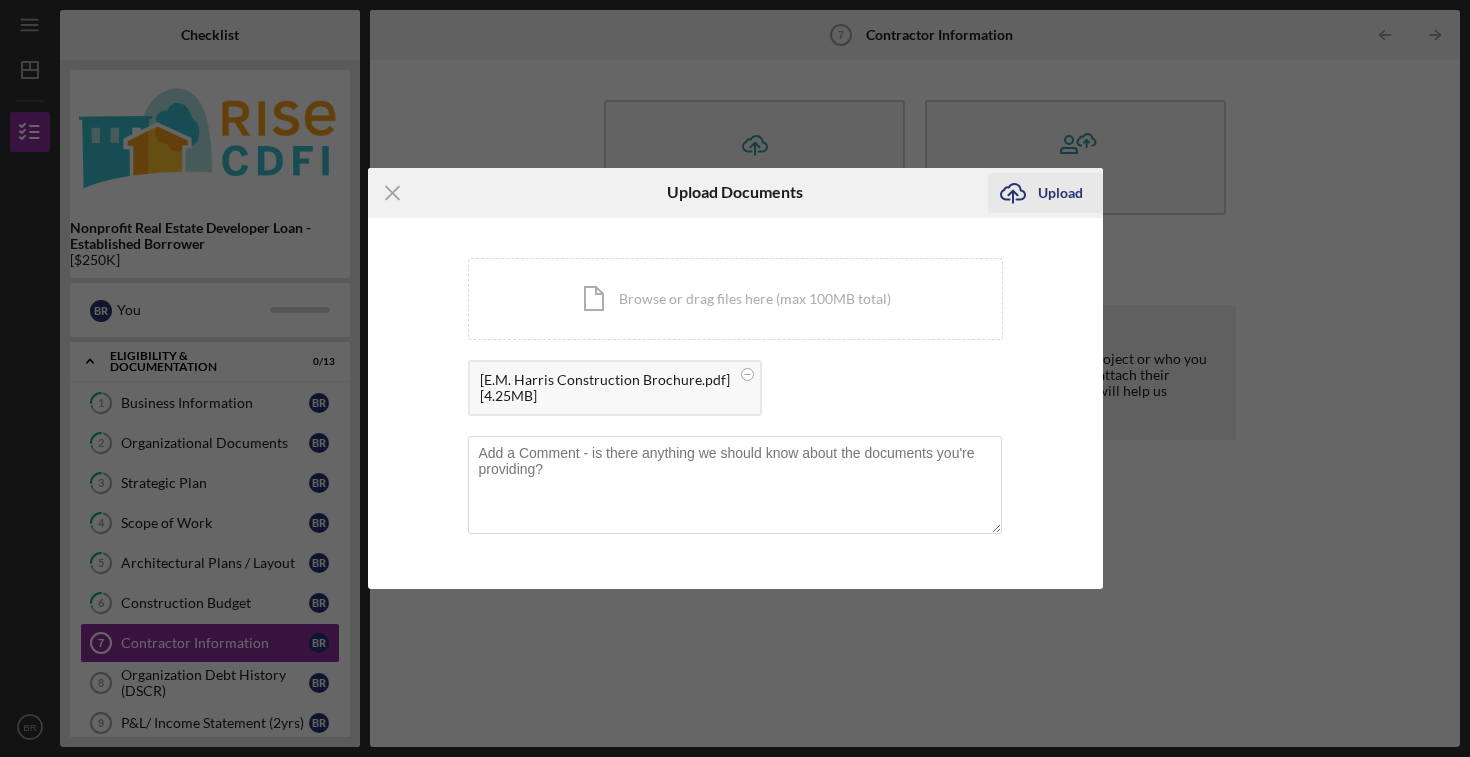 click on "Upload" at bounding box center [1060, 193] 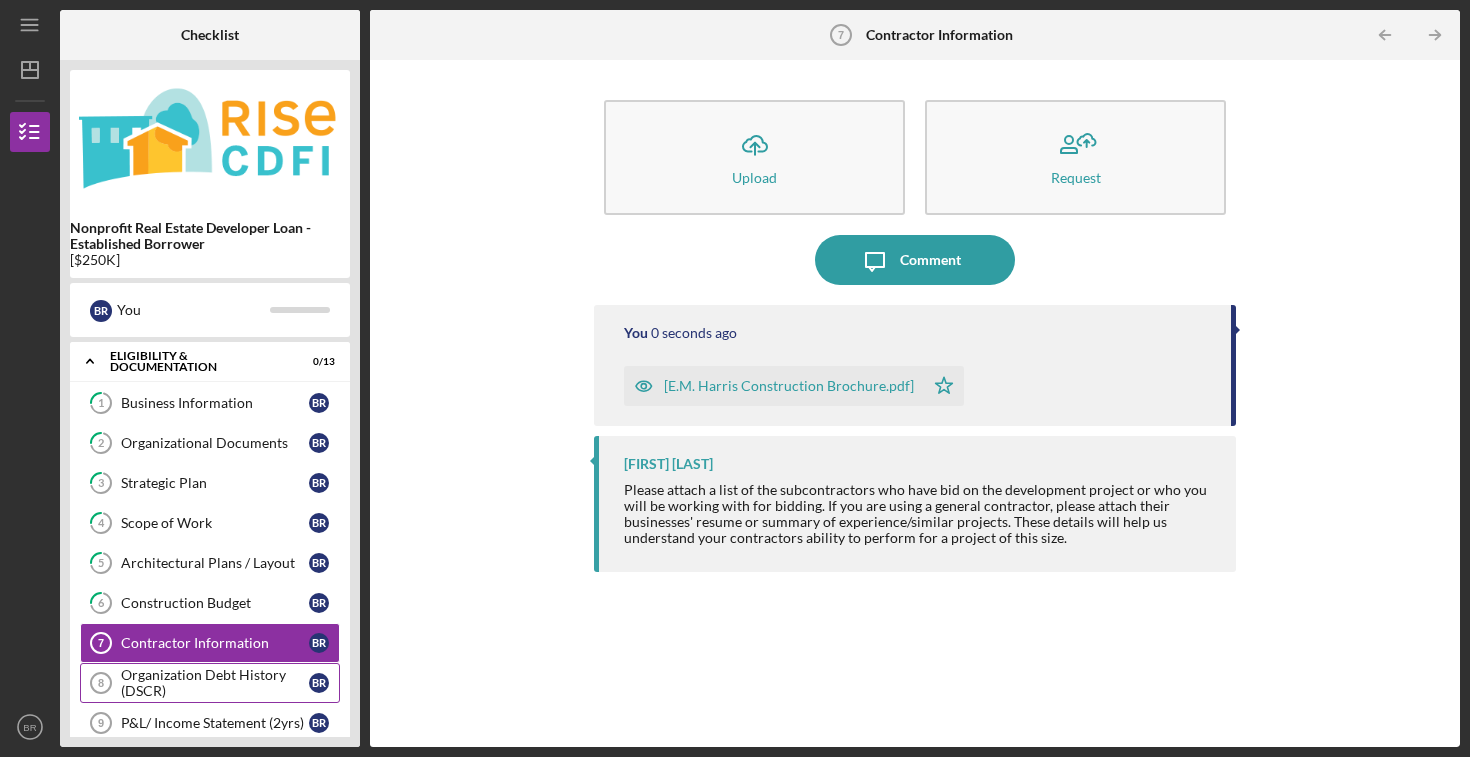 click on "Organization Debt History (DSCR)" at bounding box center (215, 683) 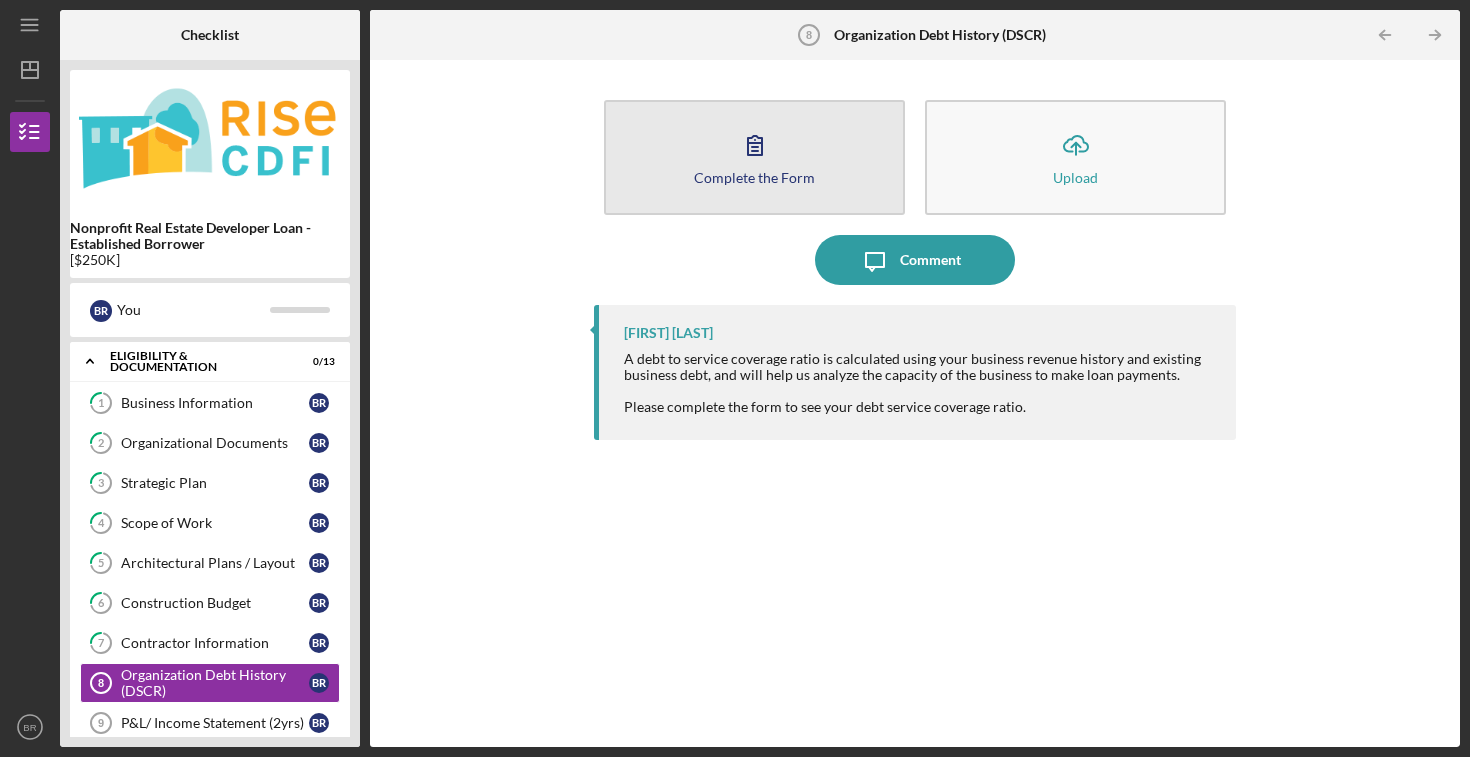 click 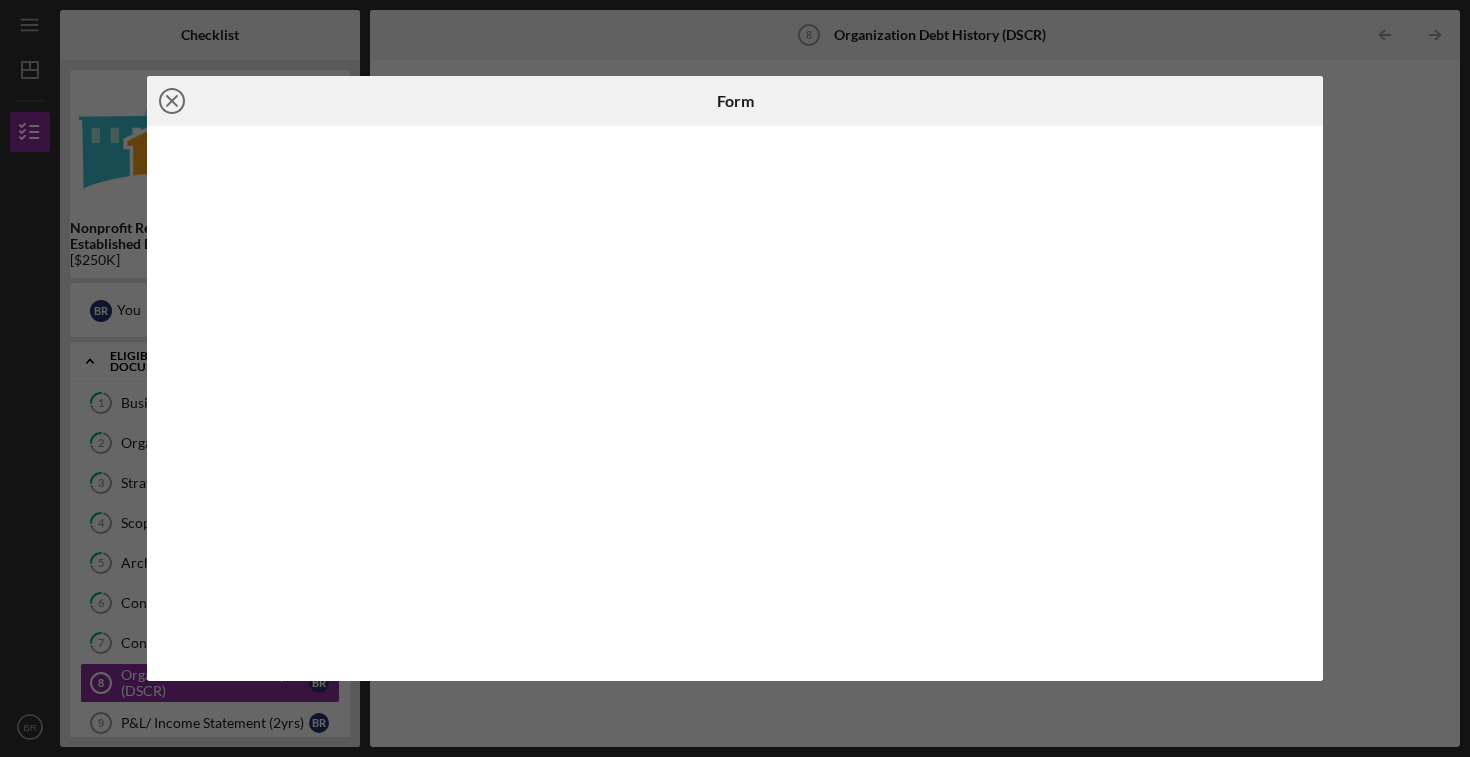 click on "Icon/Close" 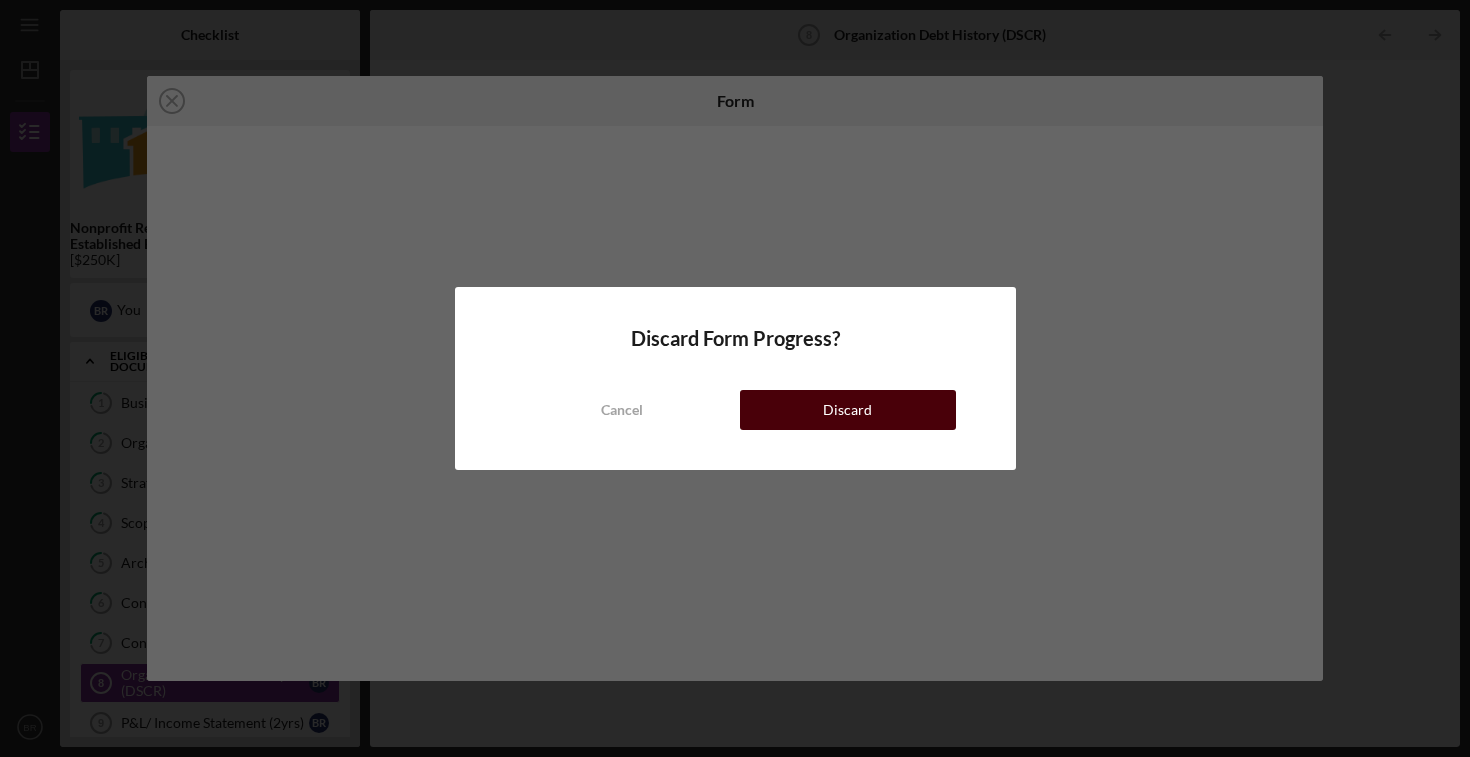 click on "Discard" at bounding box center [847, 410] 